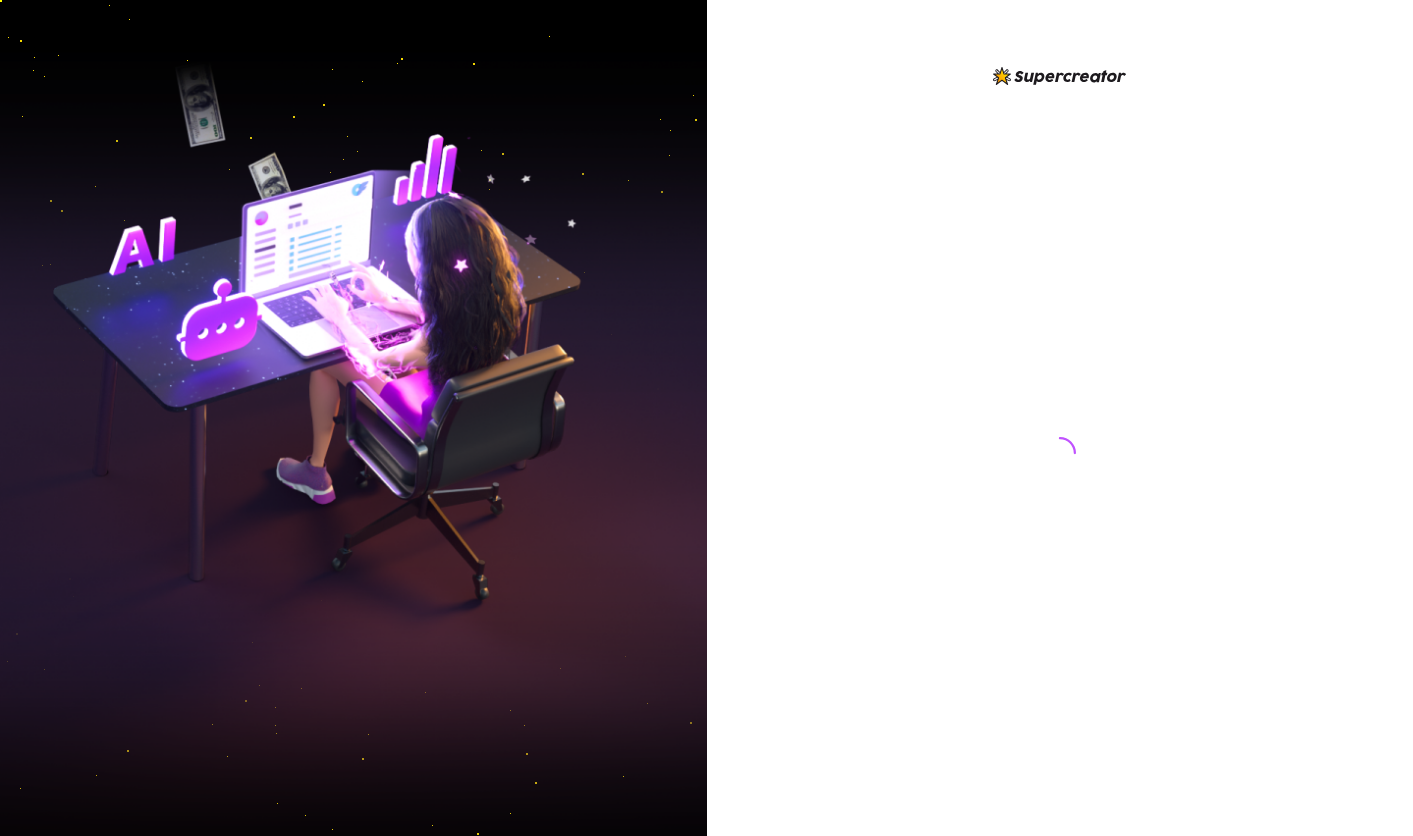 scroll, scrollTop: 0, scrollLeft: 0, axis: both 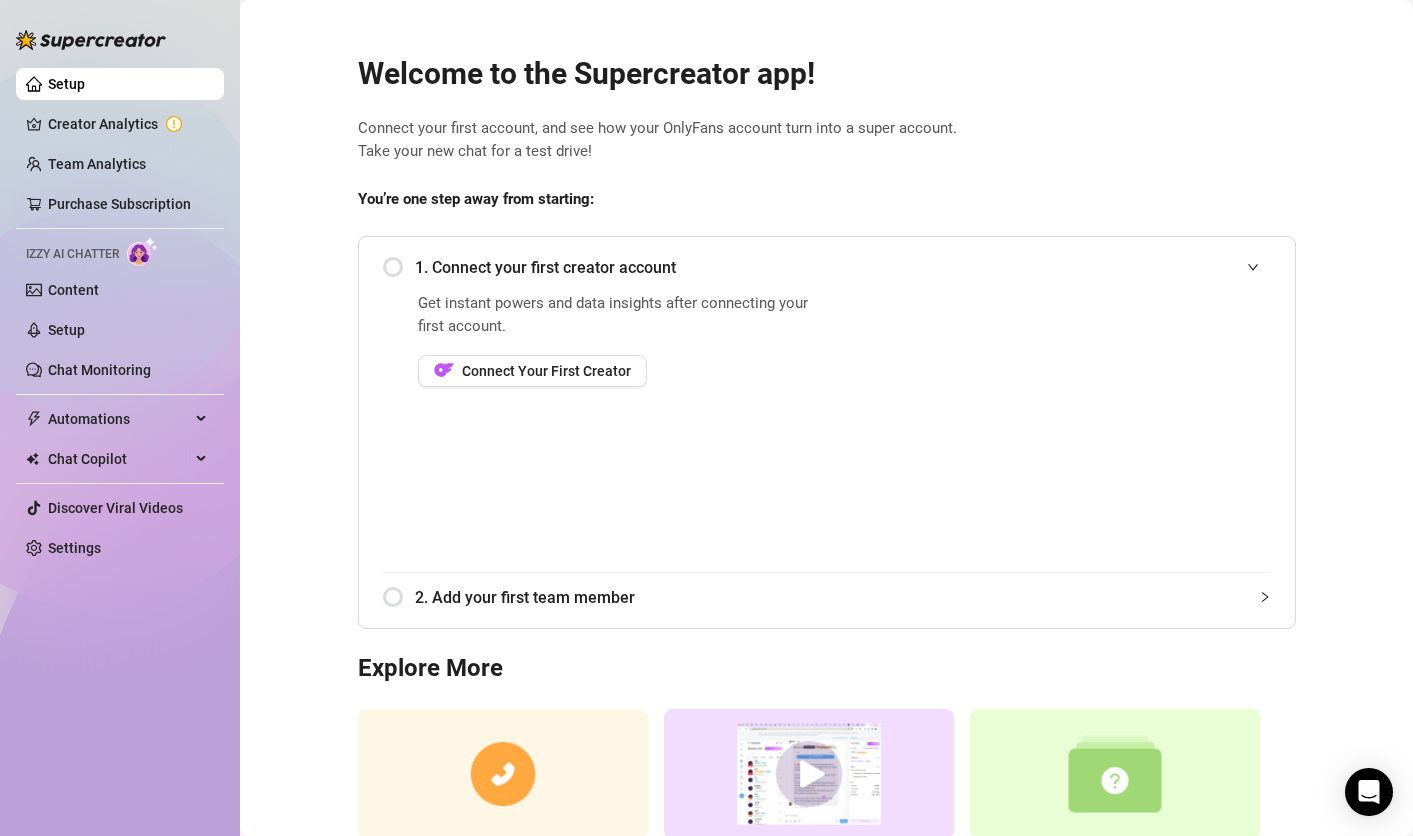 click on "Get instant powers and data insights after connecting your first account. Connect Your First Creator" at bounding box center (619, 432) 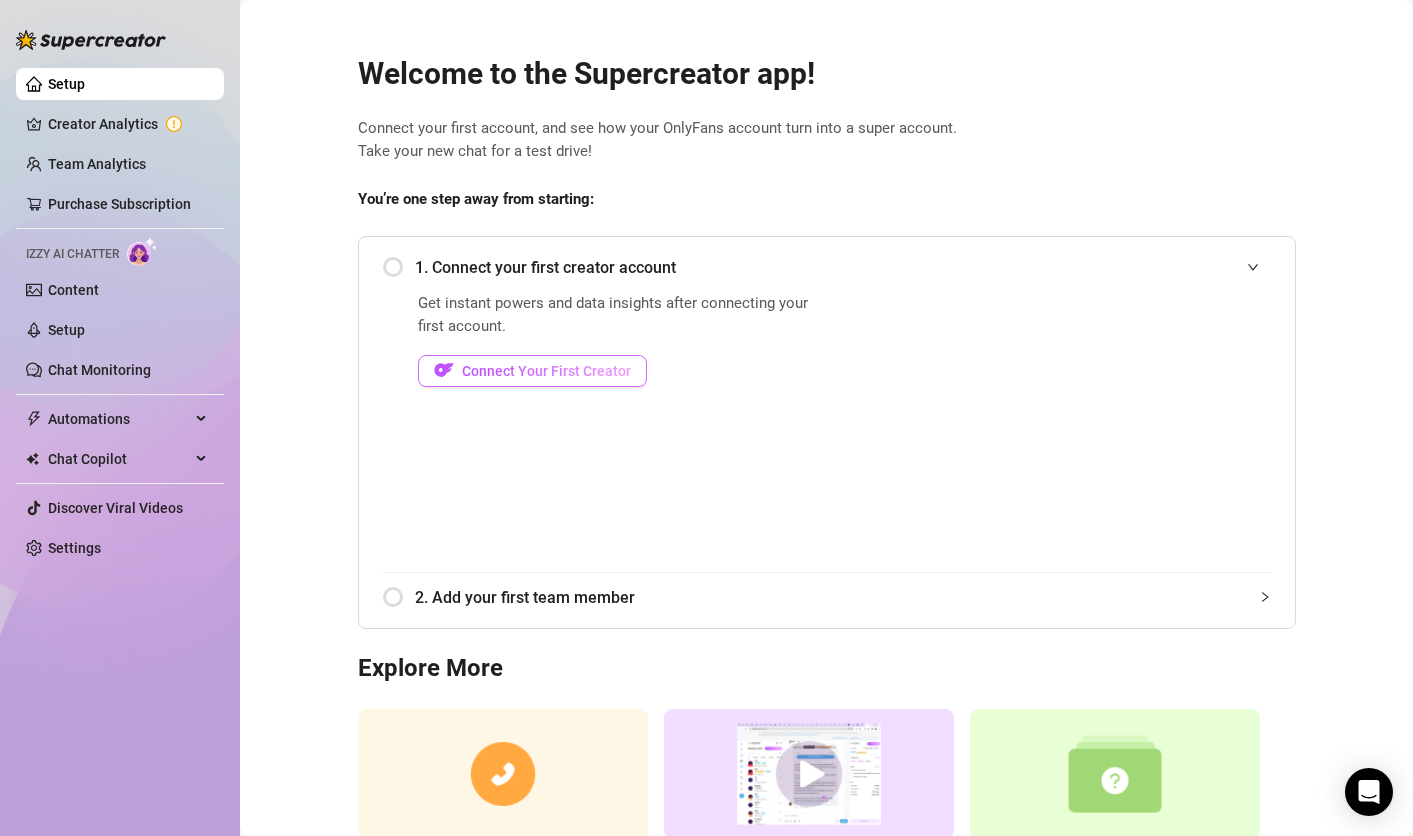 click on "Connect Your First Creator" at bounding box center (546, 371) 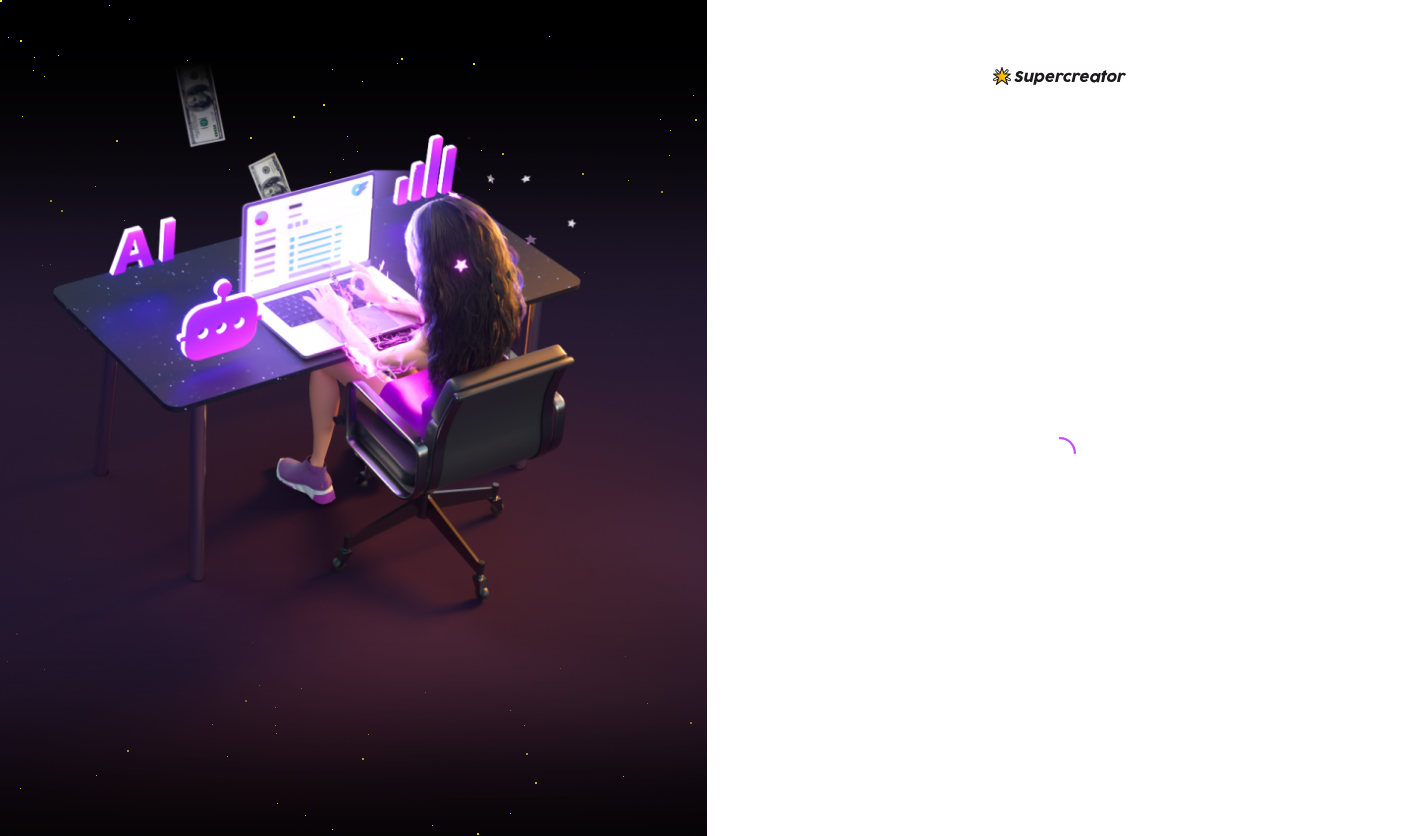 scroll, scrollTop: 0, scrollLeft: 0, axis: both 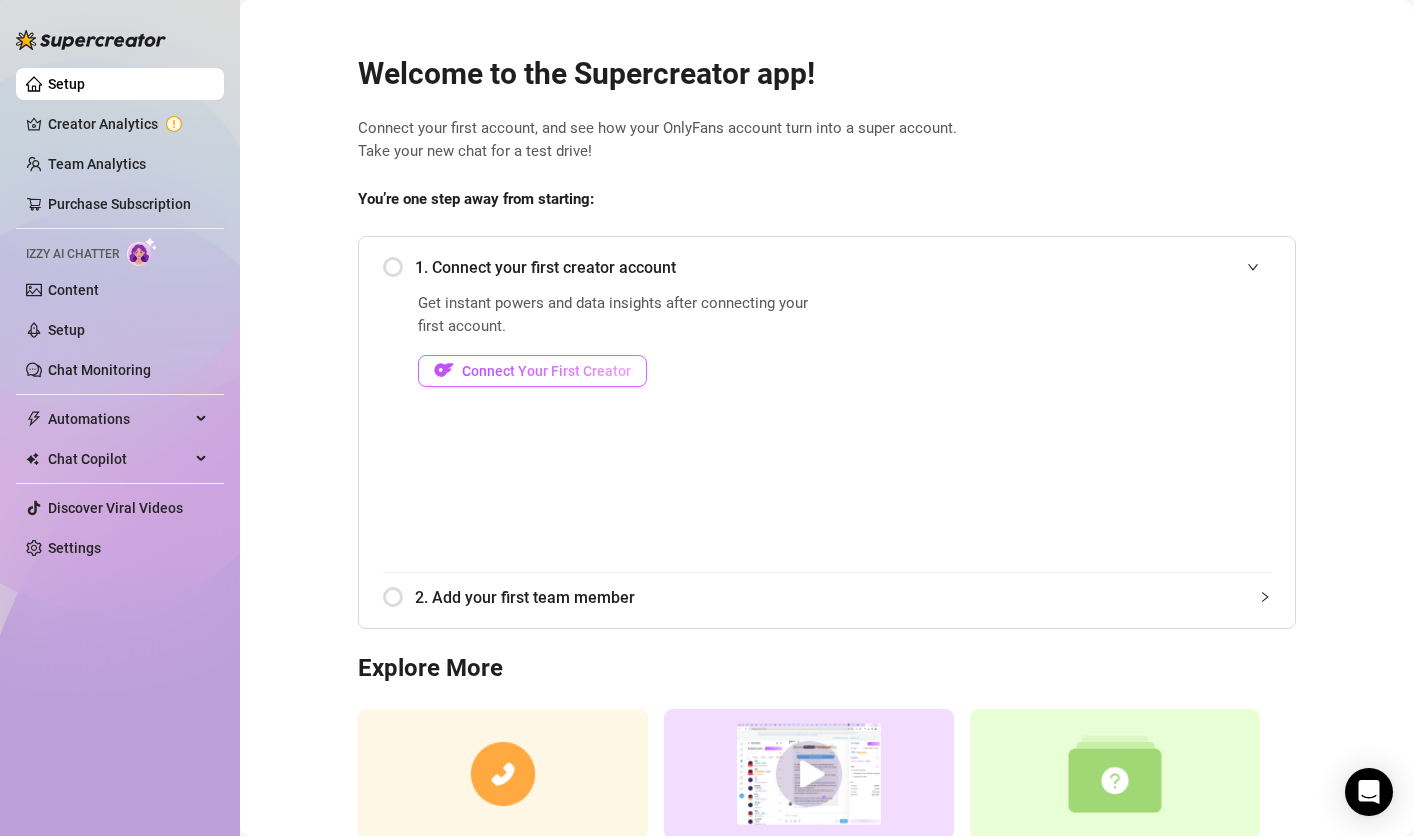 click on "Connect Your First Creator" at bounding box center (532, 371) 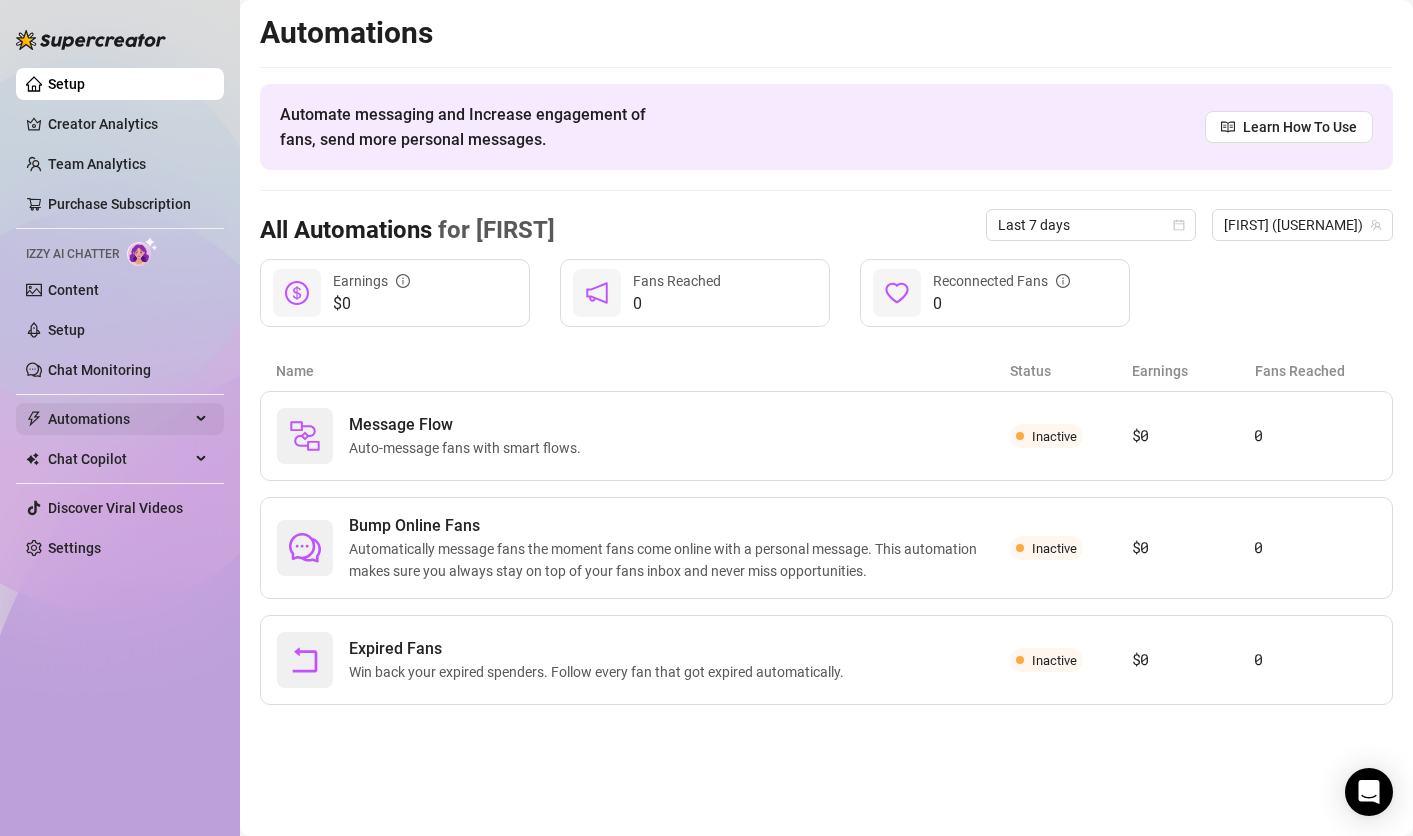 click on "Automations" at bounding box center (119, 419) 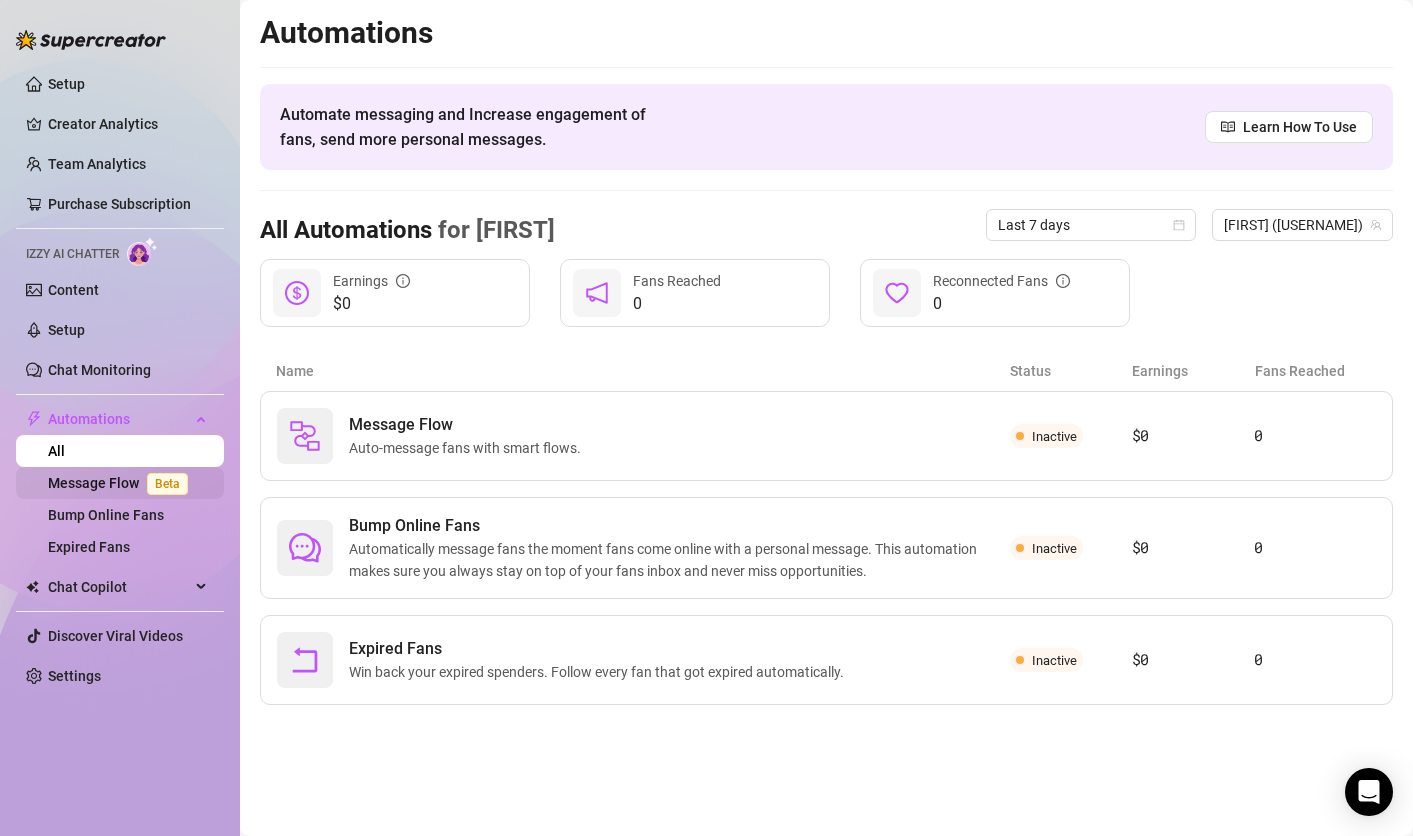 click on "Message Flow Beta" at bounding box center [122, 483] 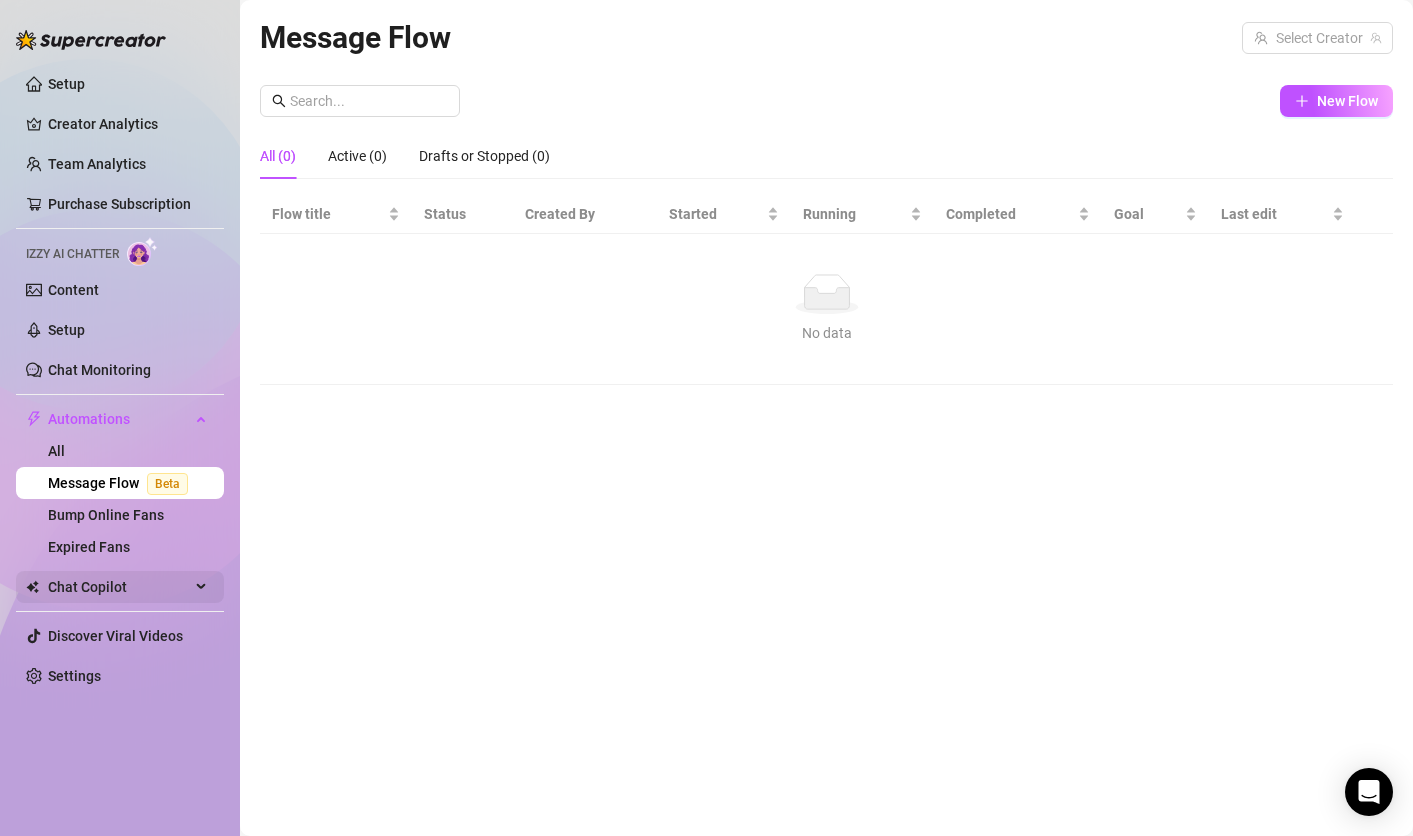 click on "Chat Copilot" at bounding box center (119, 587) 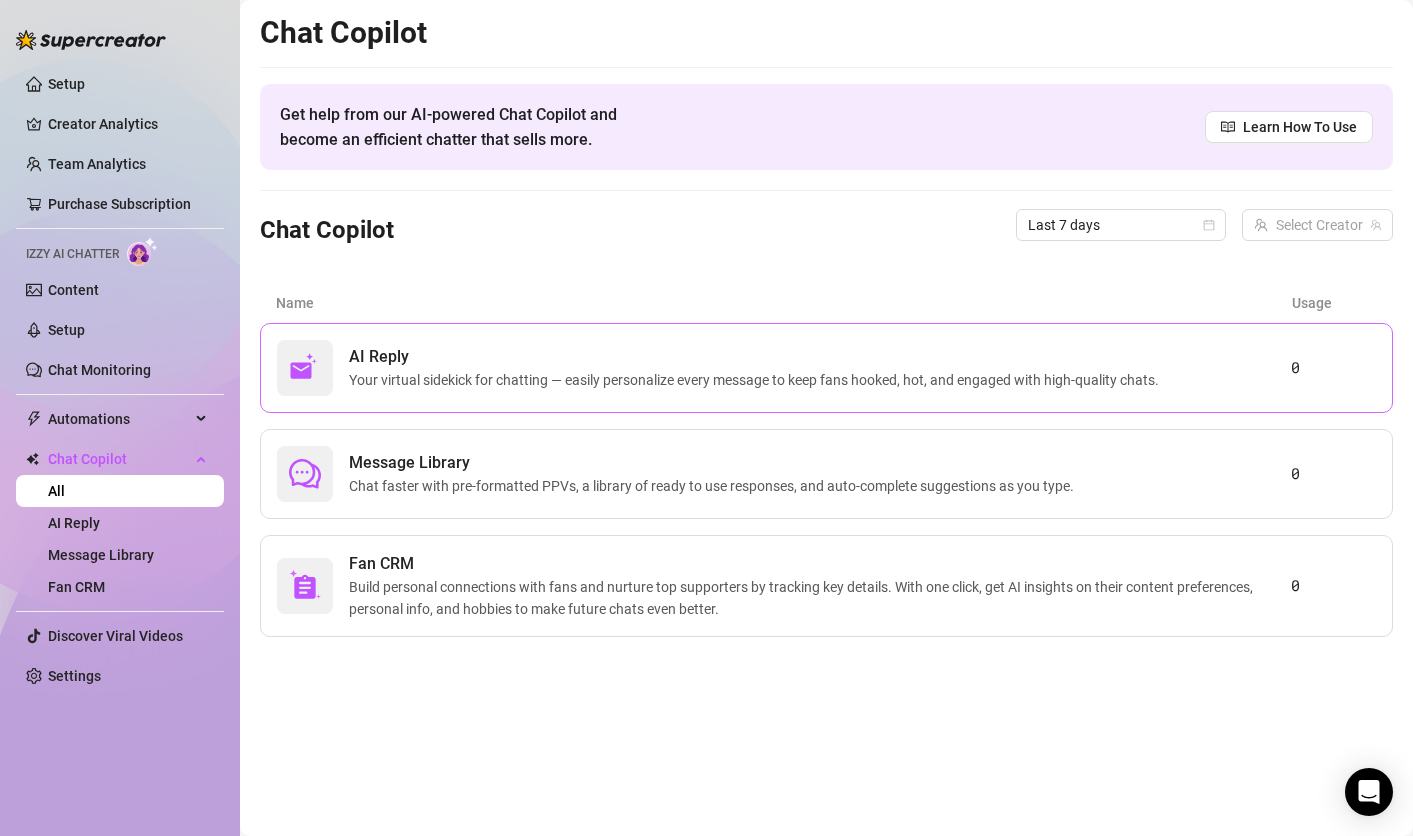 click on "AI Reply" at bounding box center [758, 357] 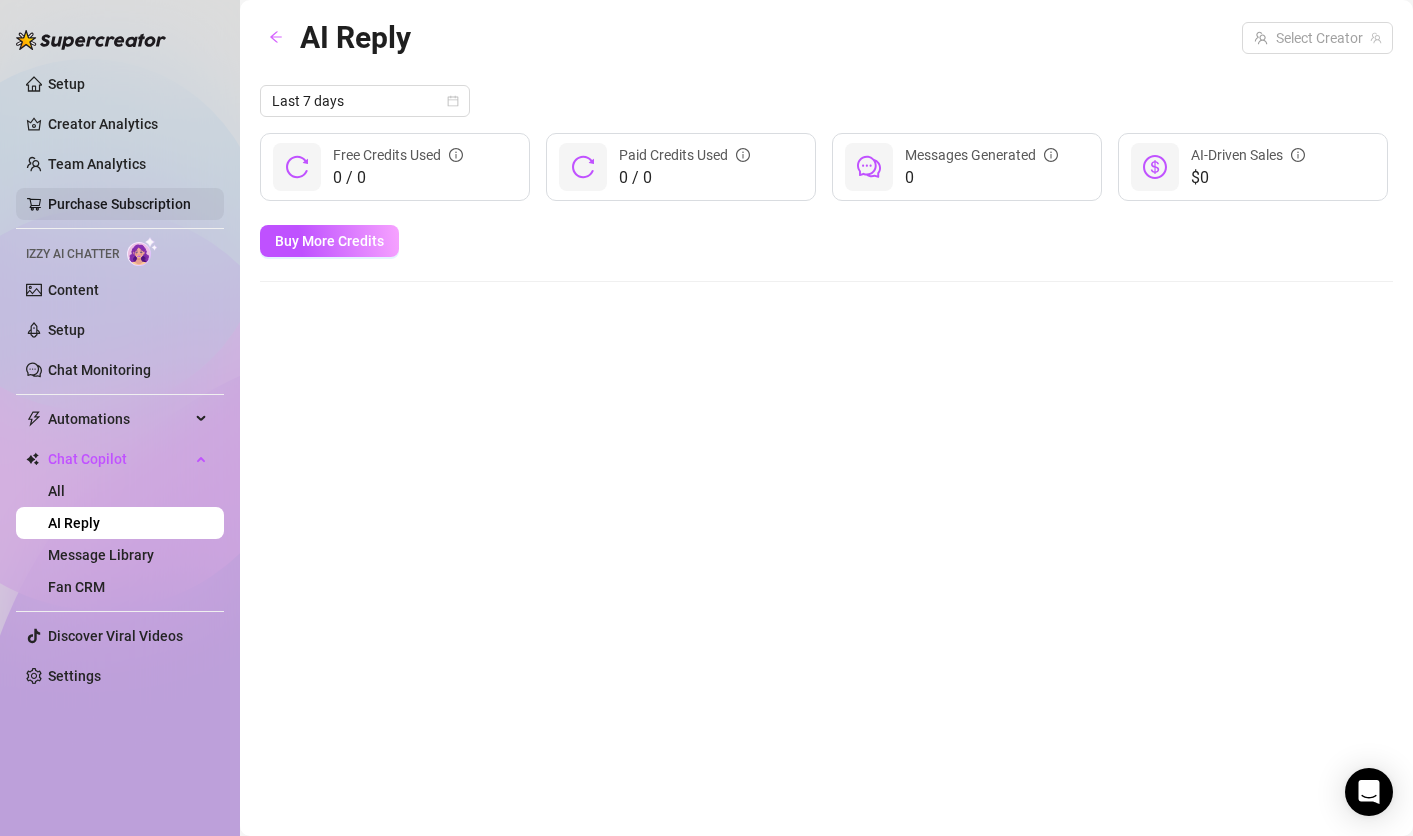 click on "Purchase Subscription" at bounding box center (119, 204) 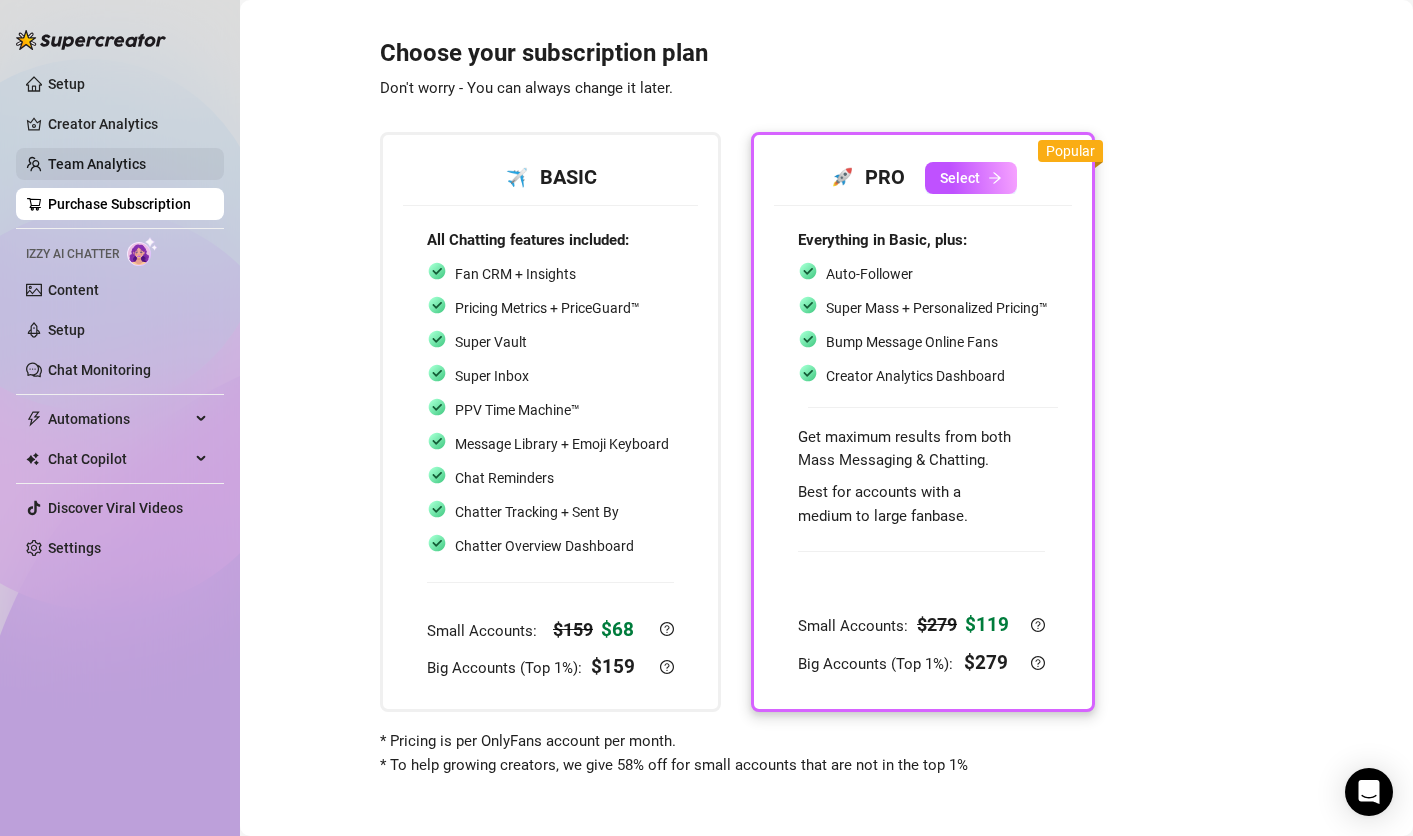 click on "Team Analytics" at bounding box center [97, 164] 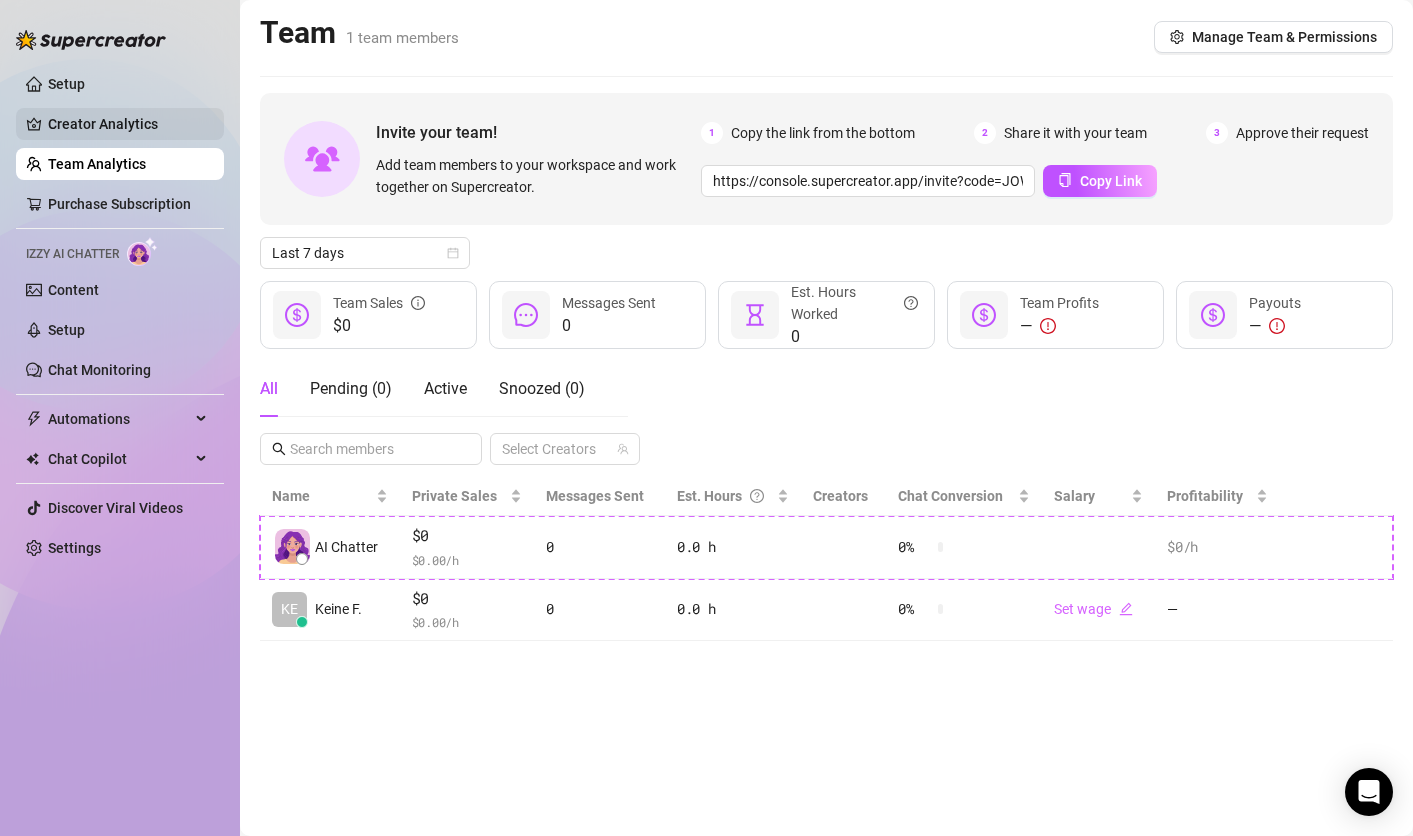 click on "Creator Analytics" at bounding box center (128, 124) 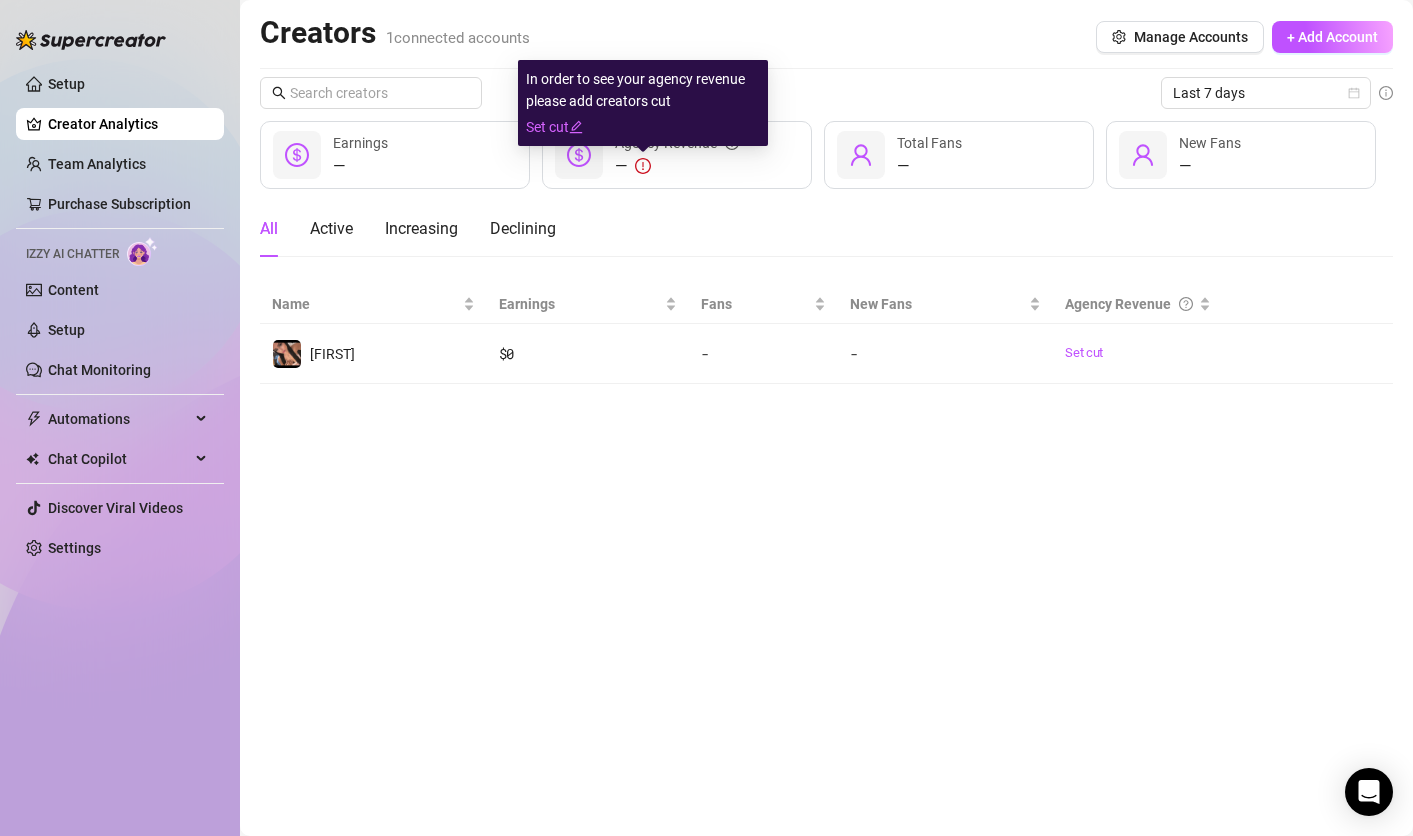 click 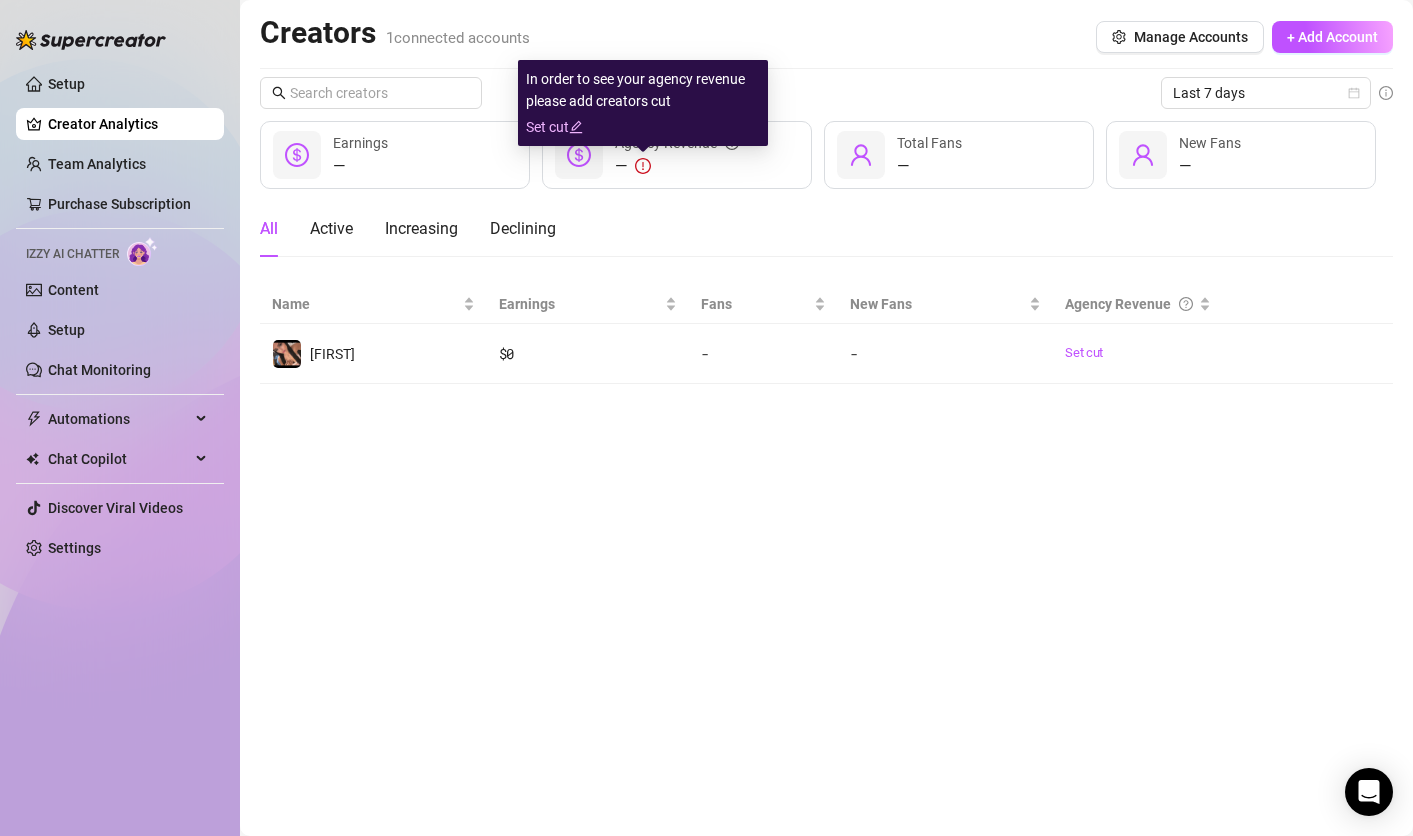 click on "Set cut" at bounding box center (643, 127) 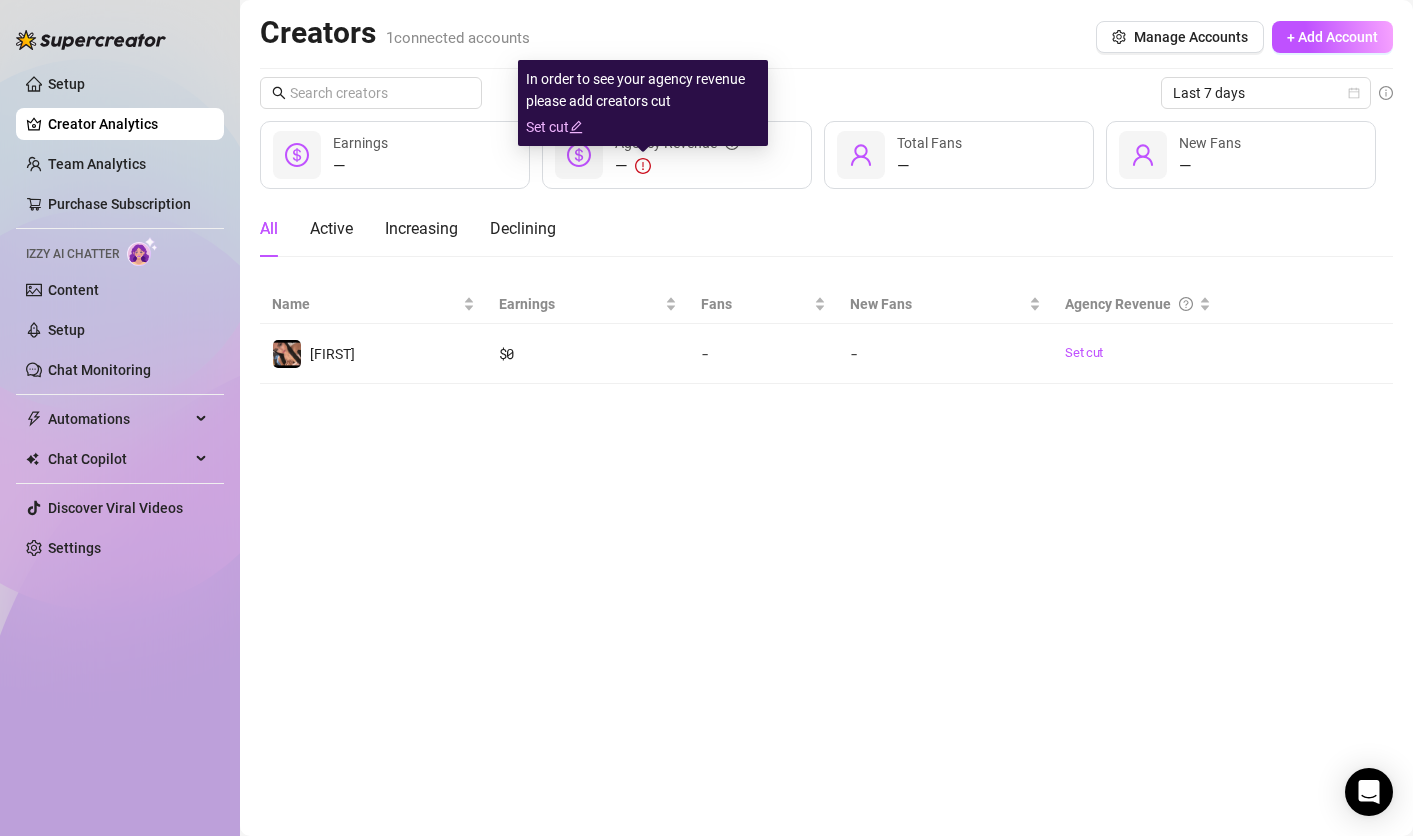 click 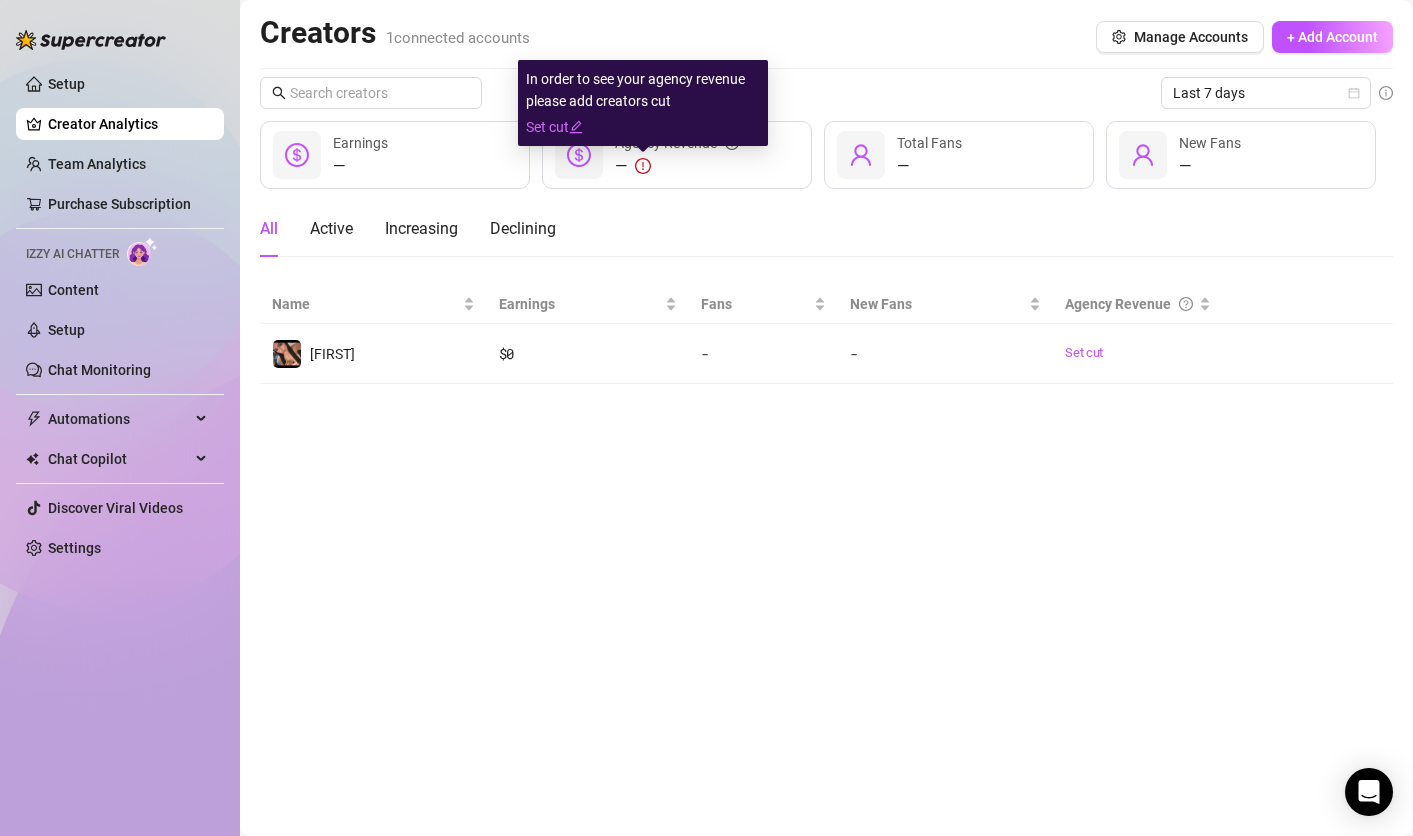 click on "In order to see your agency revenue please add creators cut Set cut" at bounding box center [643, 103] 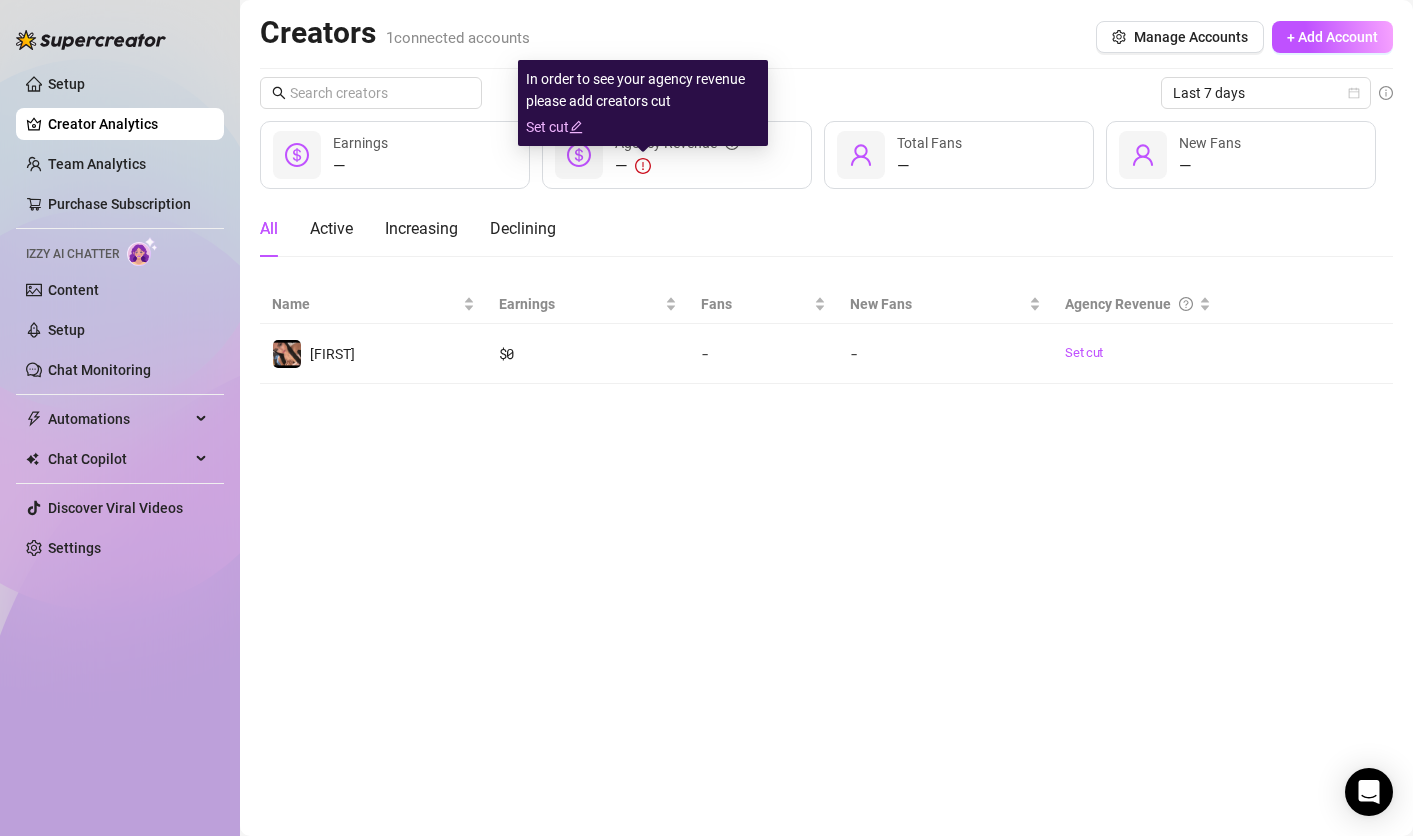 click on "Set cut" at bounding box center [643, 127] 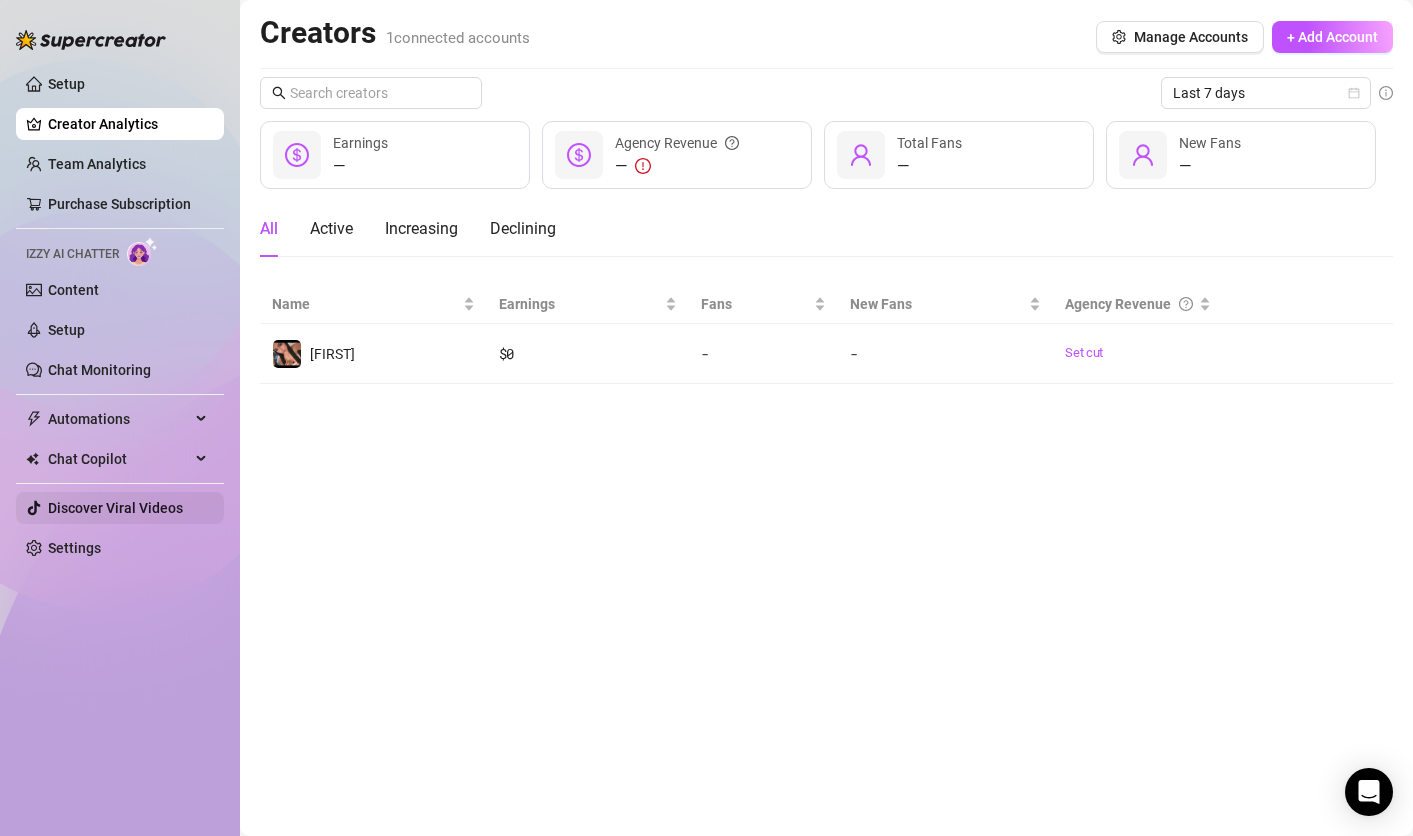 click on "Settings" at bounding box center [74, 548] 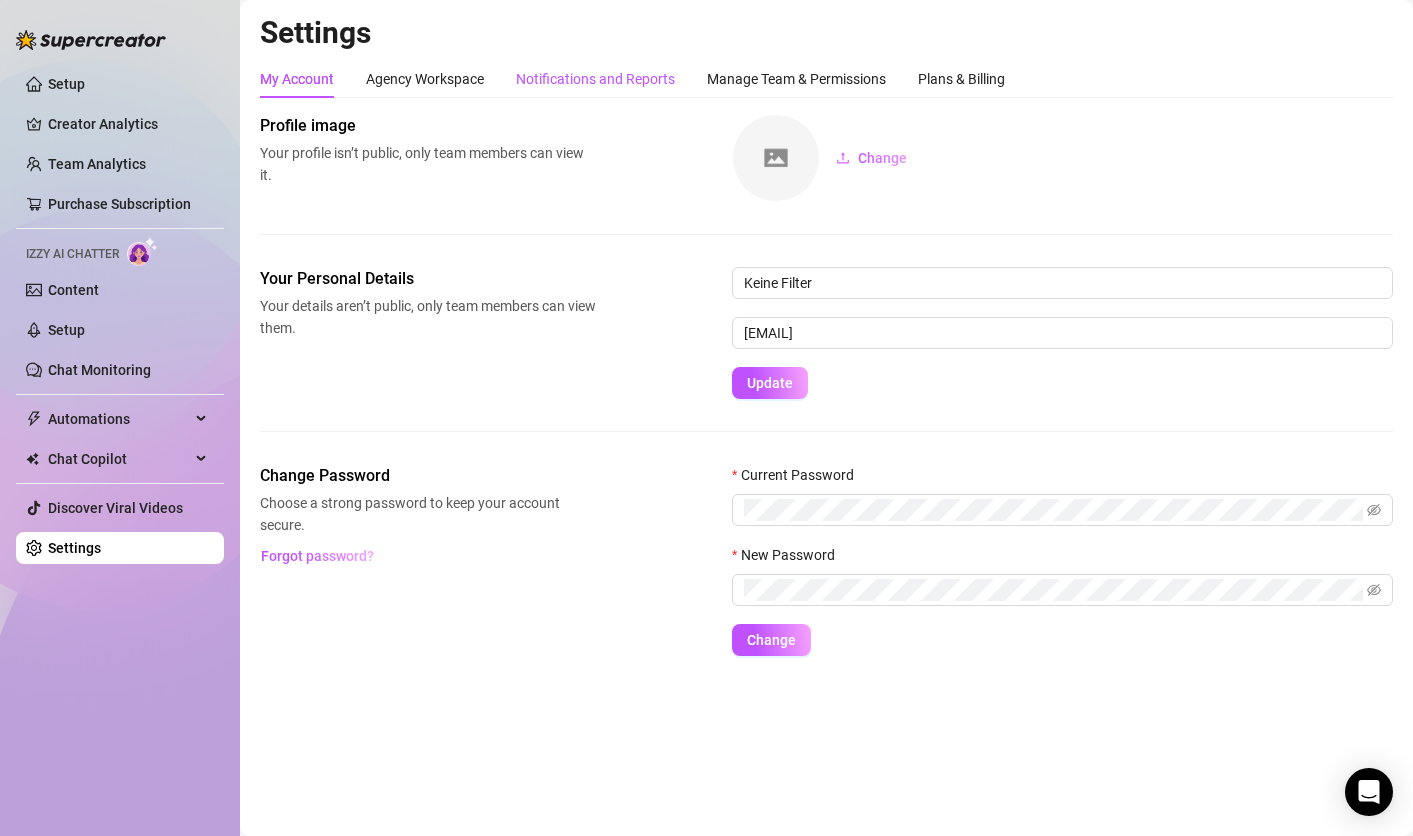 click on "Notifications and Reports" at bounding box center [595, 79] 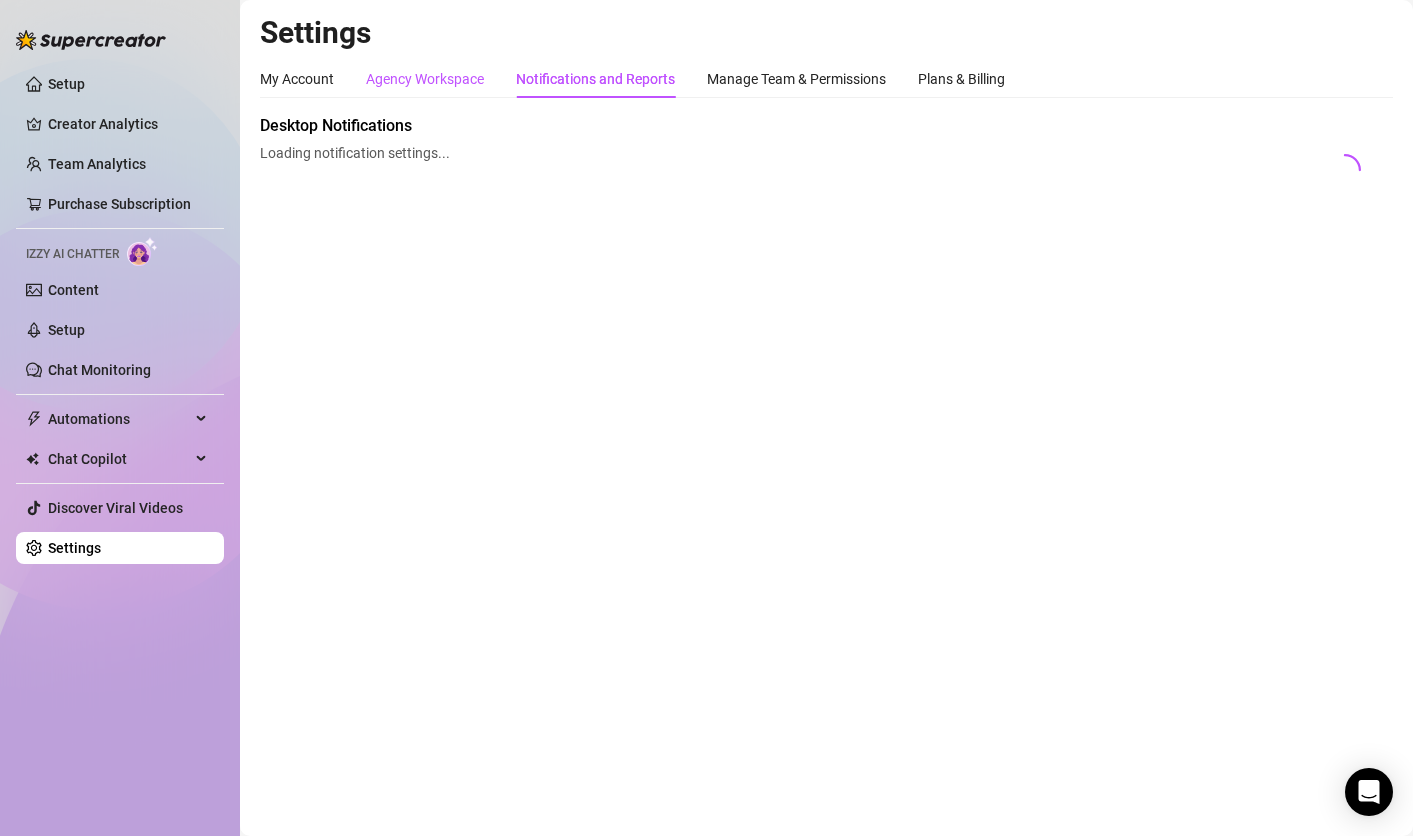 click on "Agency Workspace" at bounding box center (425, 79) 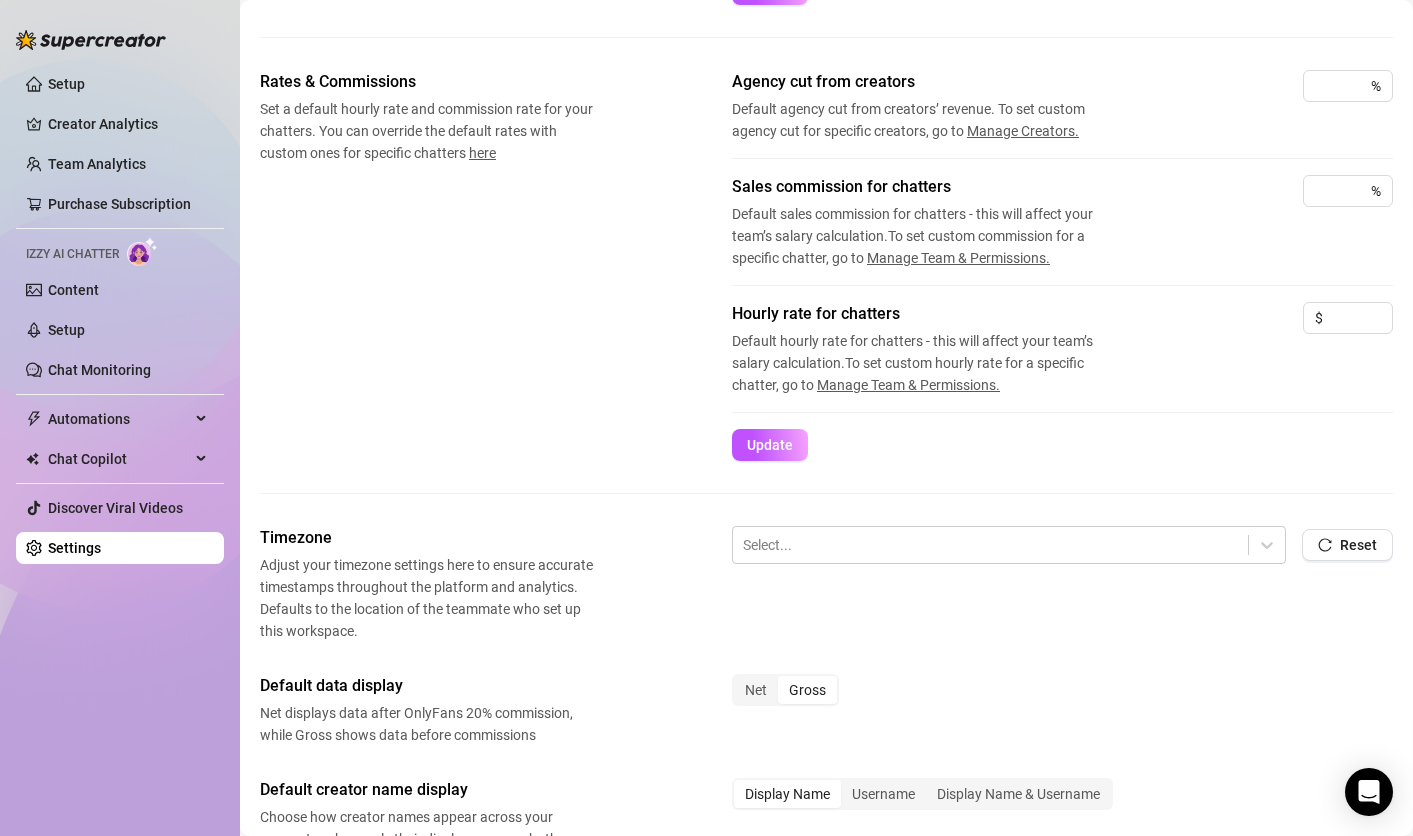 scroll, scrollTop: 296, scrollLeft: 0, axis: vertical 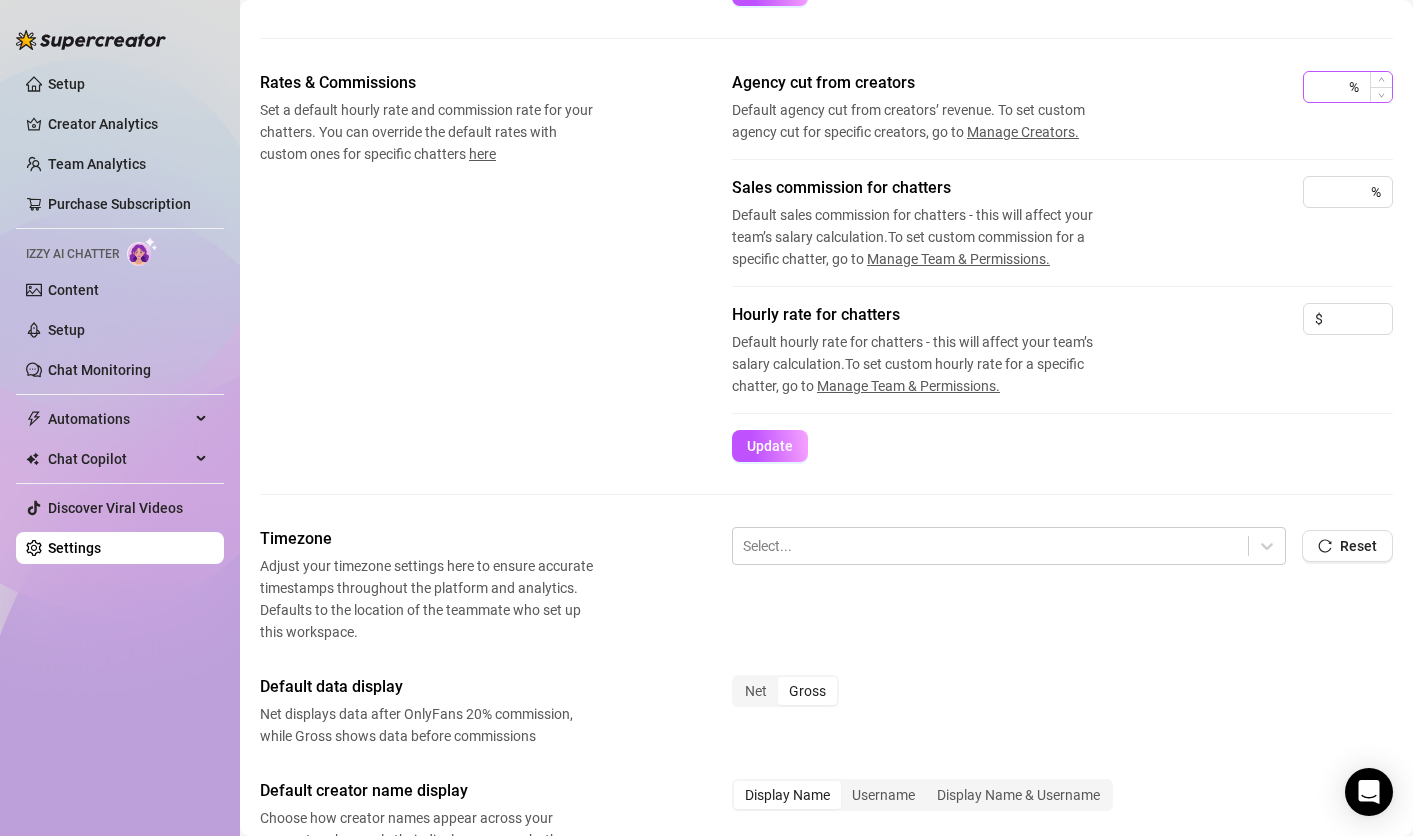 click on "%" at bounding box center [1348, 87] 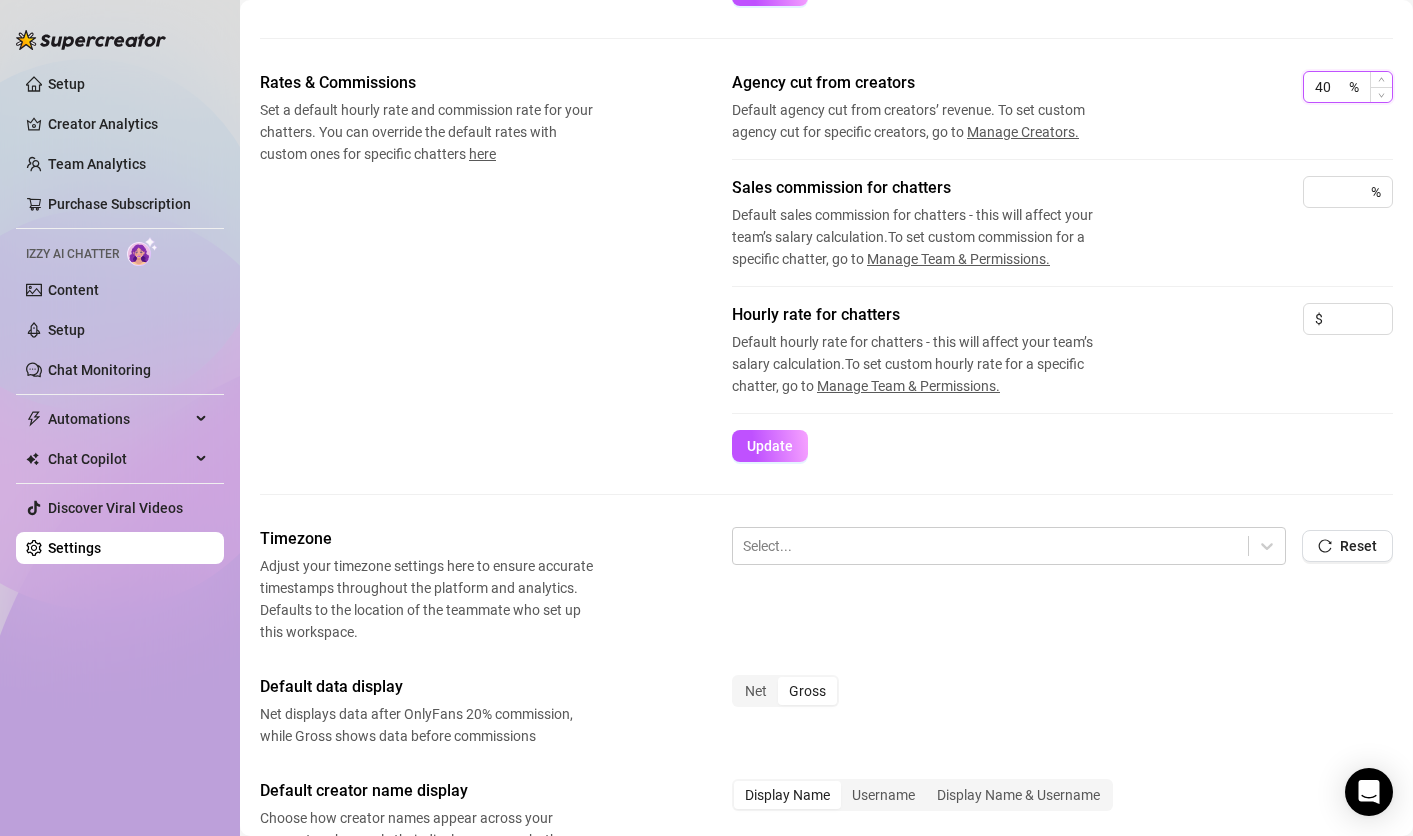 type on "40" 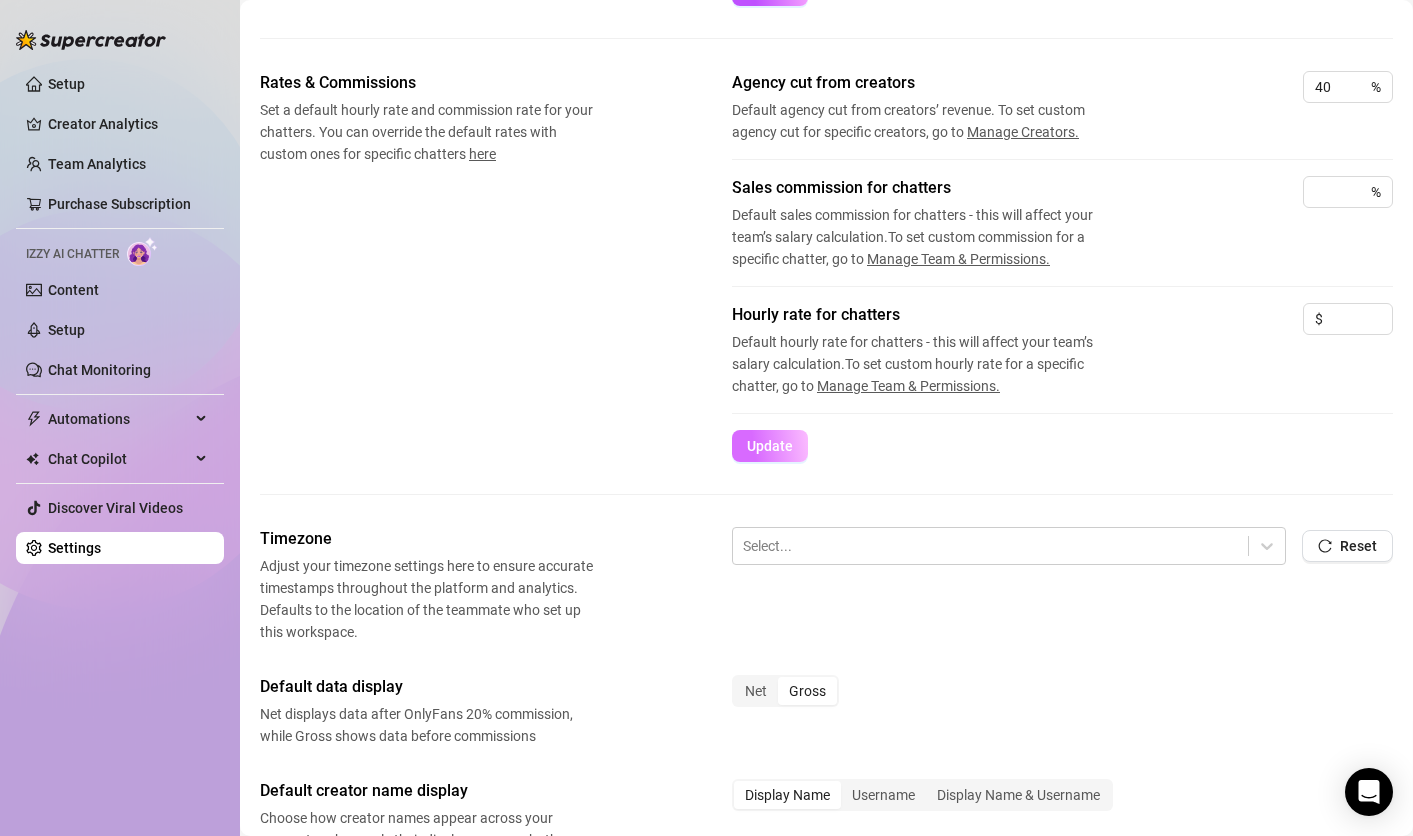 click on "Update" at bounding box center [770, 446] 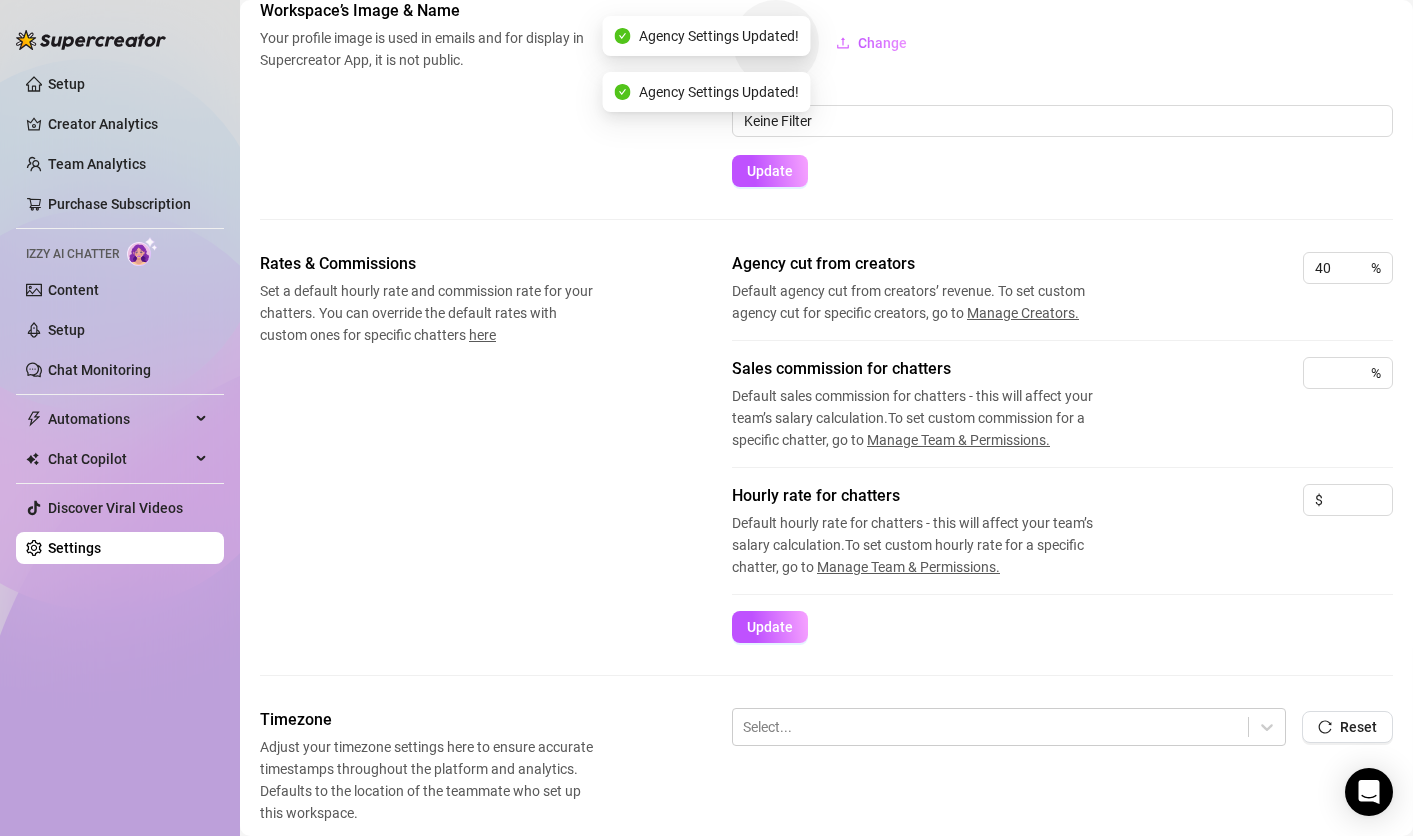 scroll, scrollTop: 0, scrollLeft: 0, axis: both 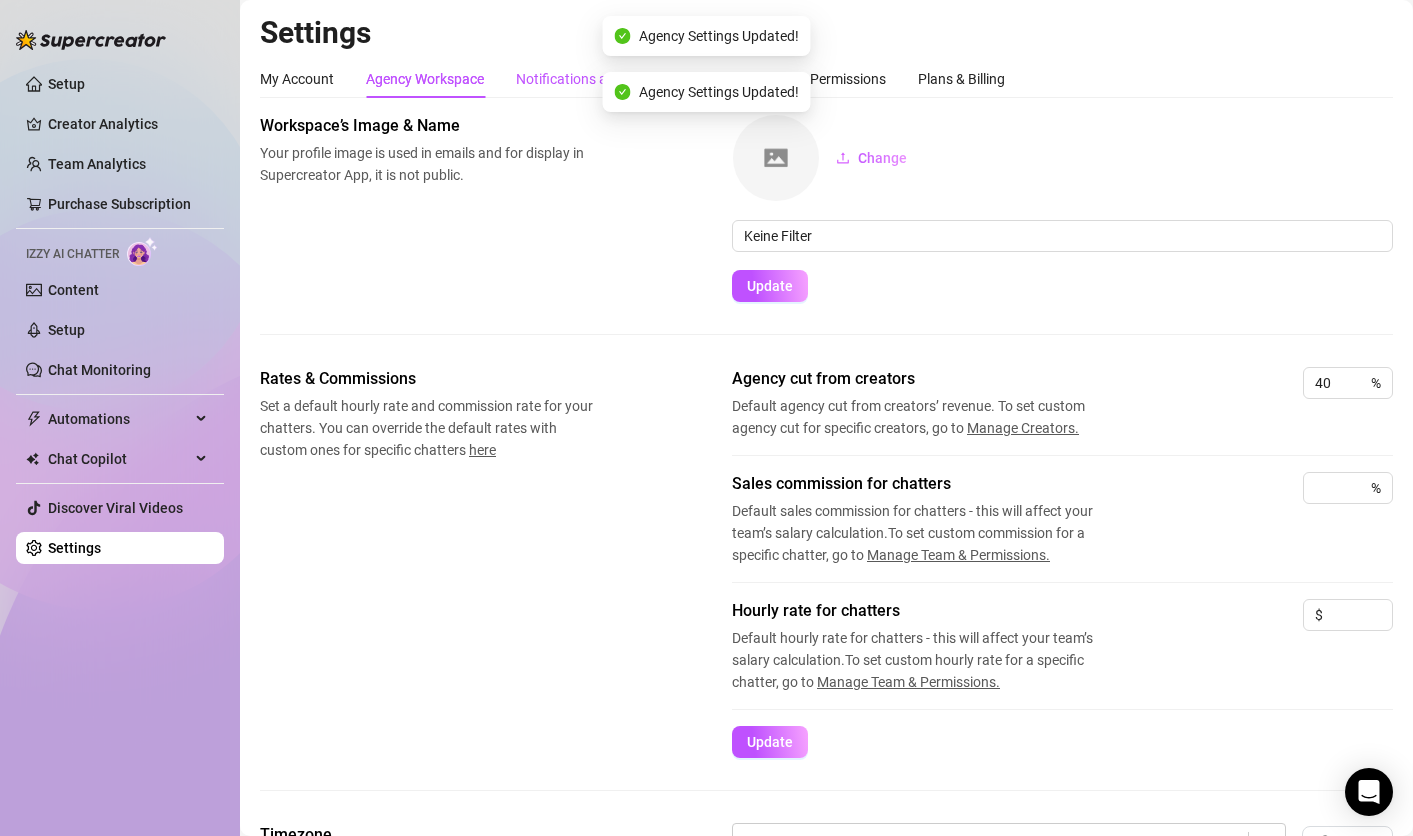 click on "Notifications and Reports" at bounding box center [595, 79] 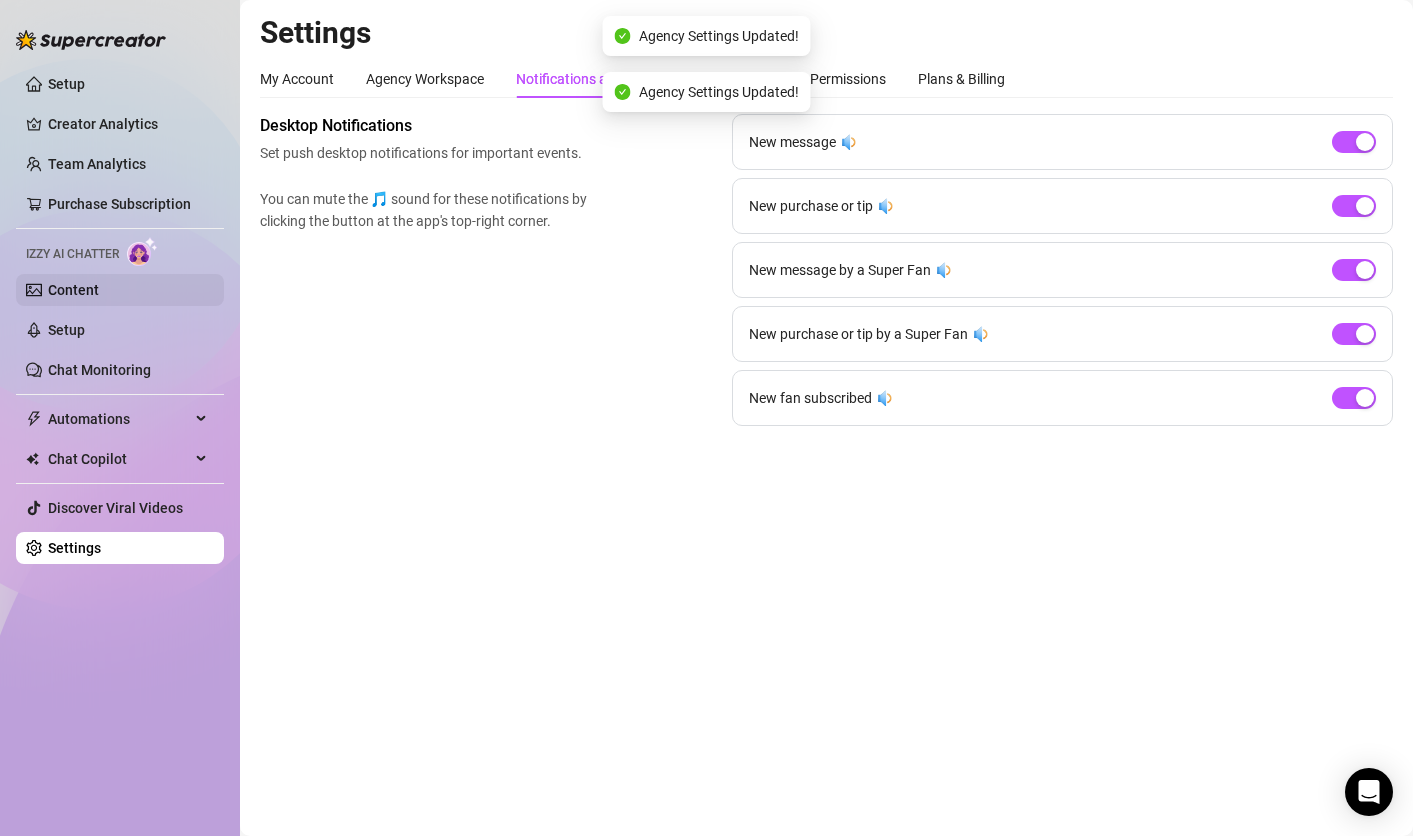 click on "Content" at bounding box center (73, 290) 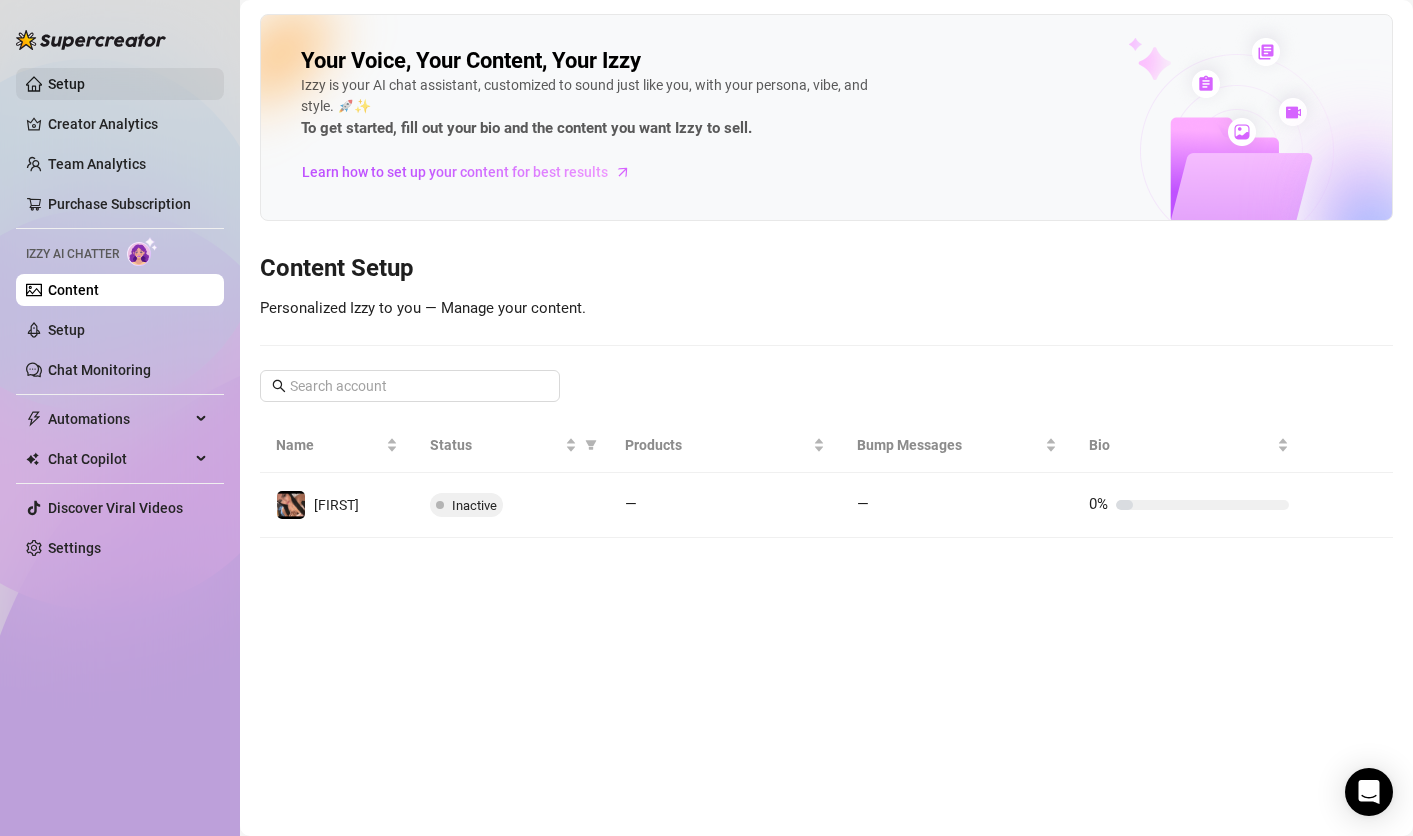 click on "Setup" at bounding box center [66, 84] 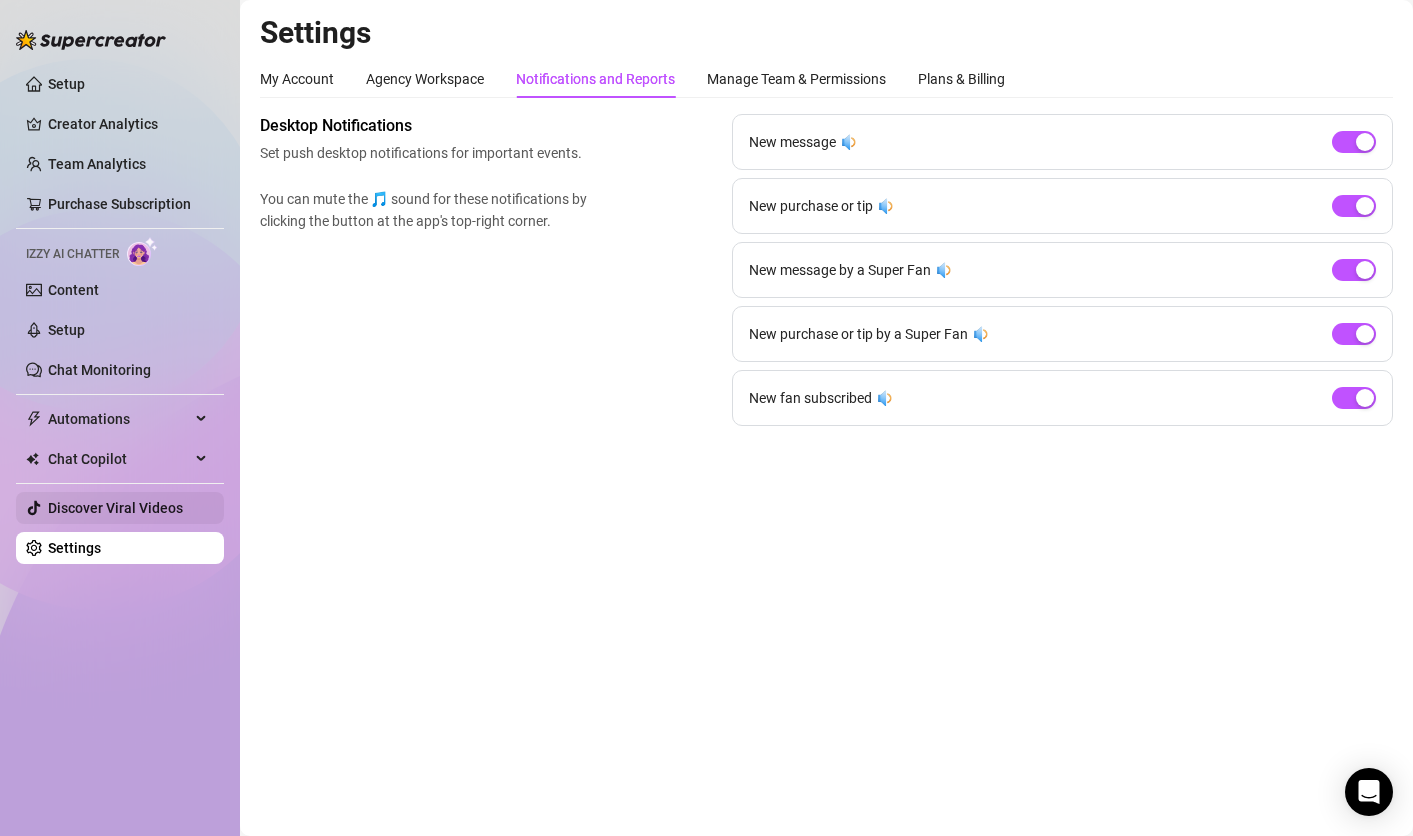 click on "Discover Viral Videos" at bounding box center [115, 508] 